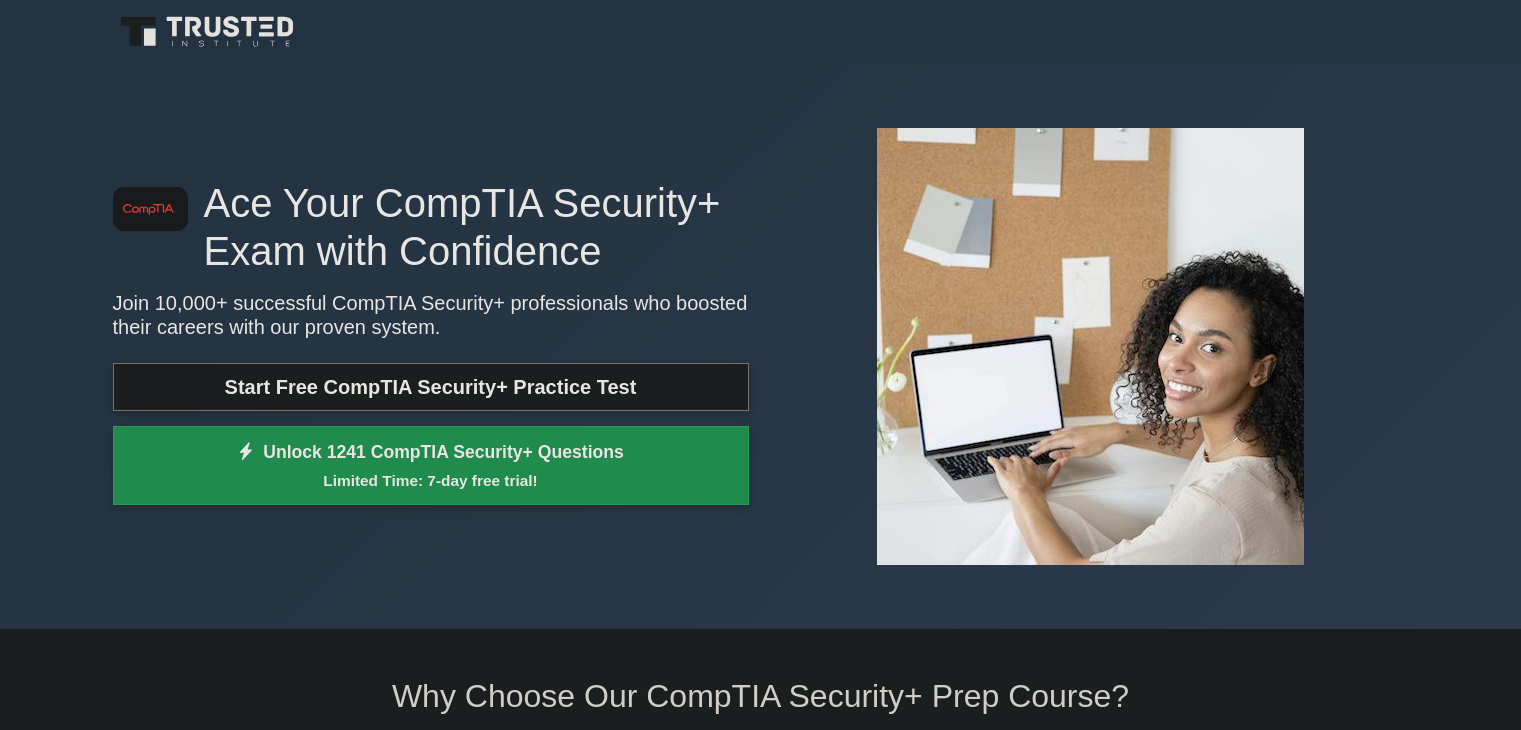 scroll, scrollTop: 200, scrollLeft: 0, axis: vertical 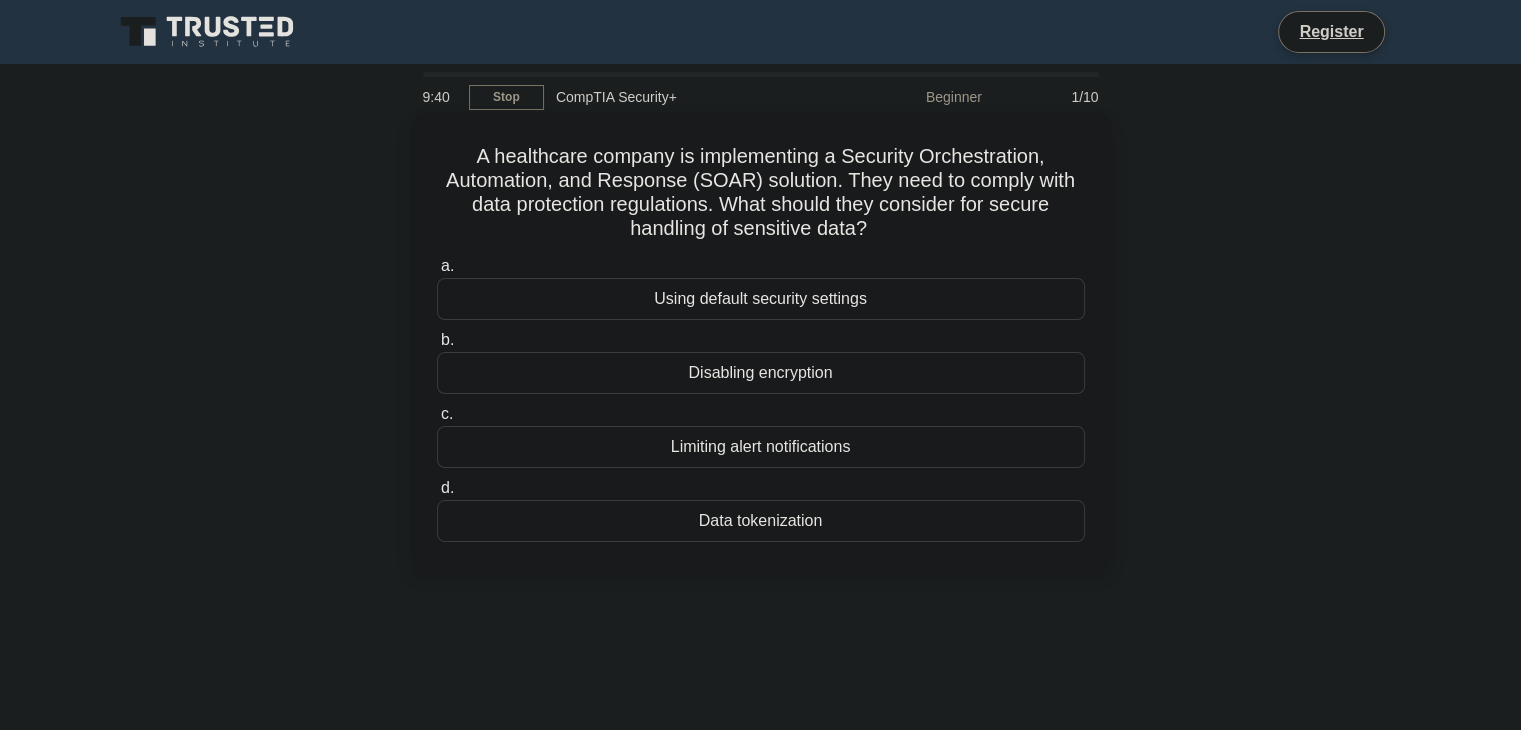 click on "Data tokenization" at bounding box center (761, 521) 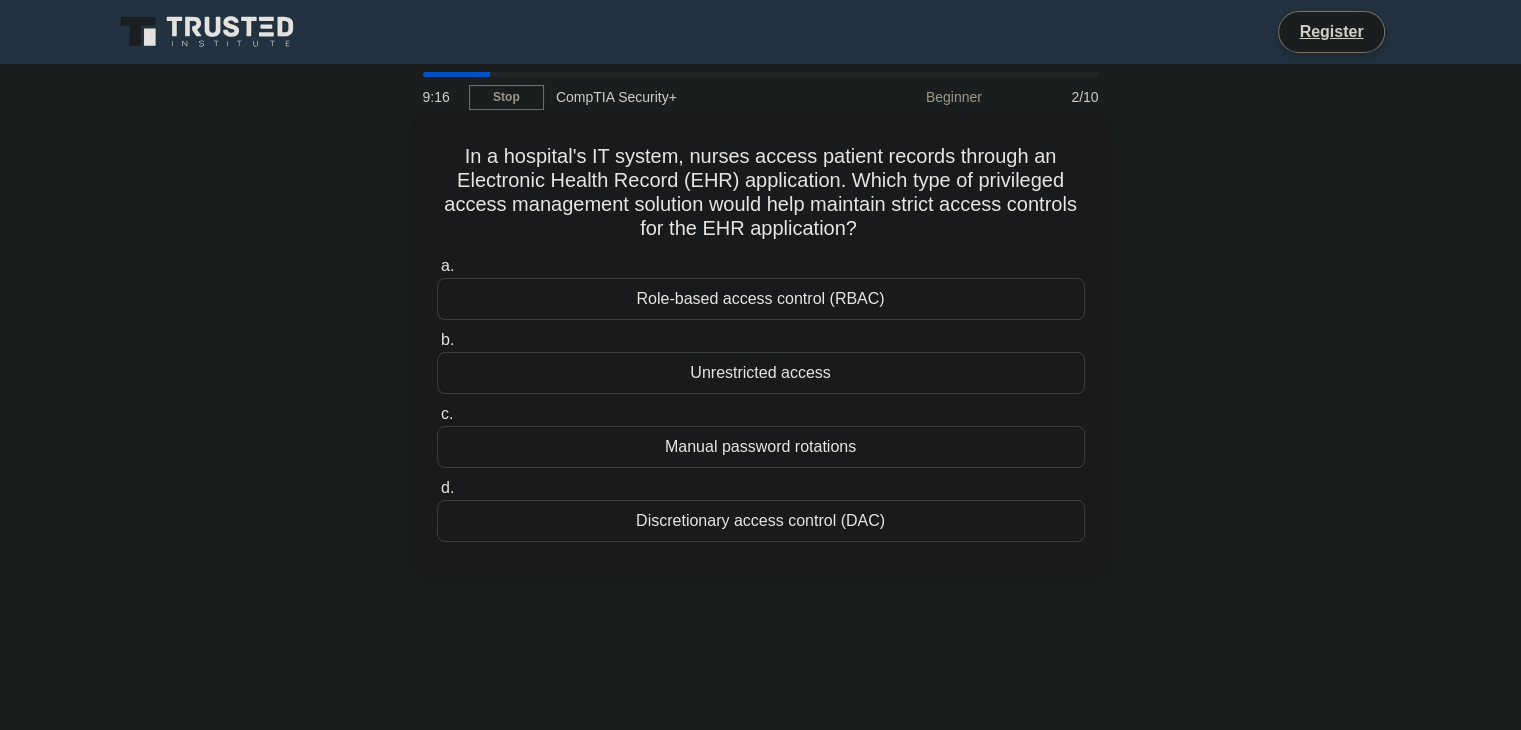 click on "Discretionary access control (DAC)" at bounding box center [761, 521] 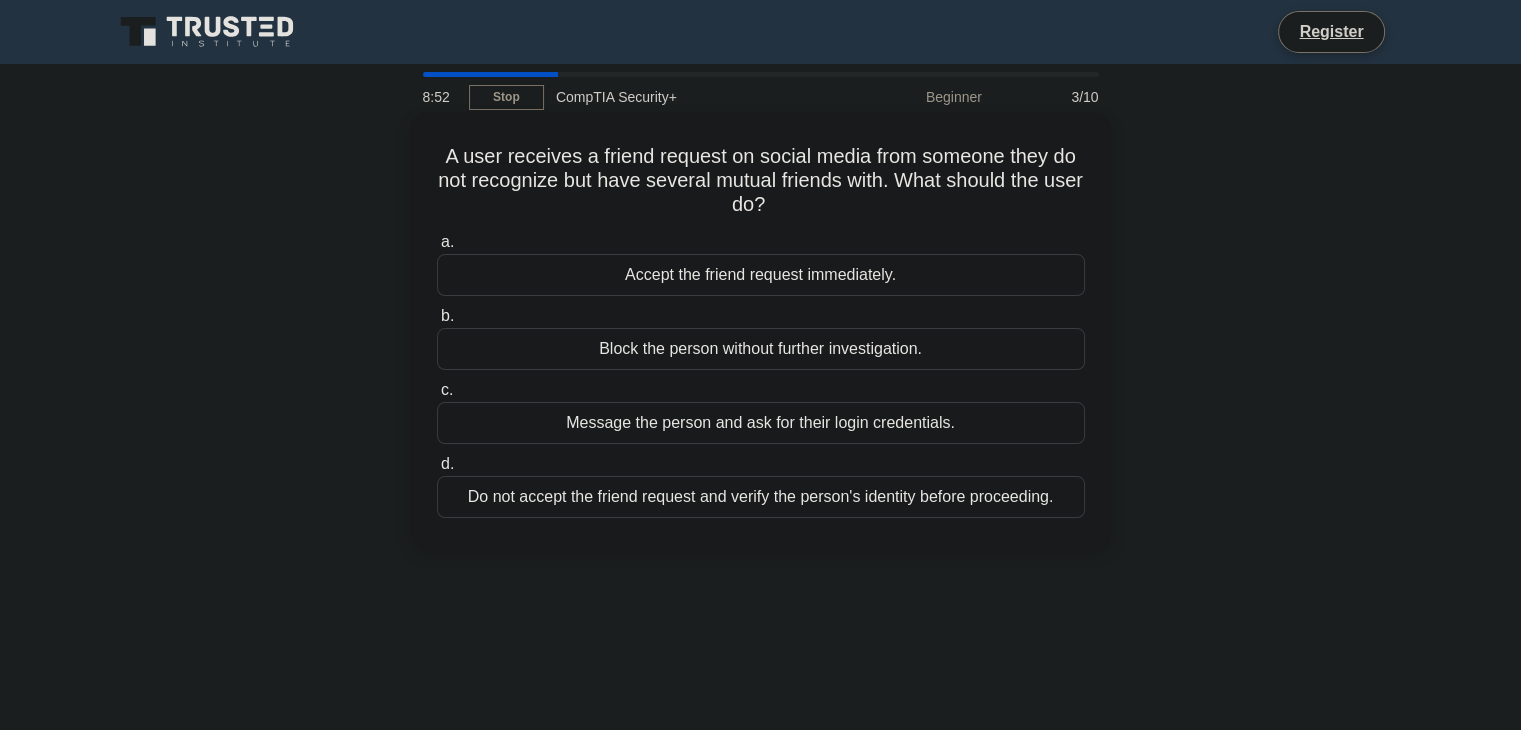 click on "Do not accept the friend request and verify the person's identity before proceeding." at bounding box center (761, 497) 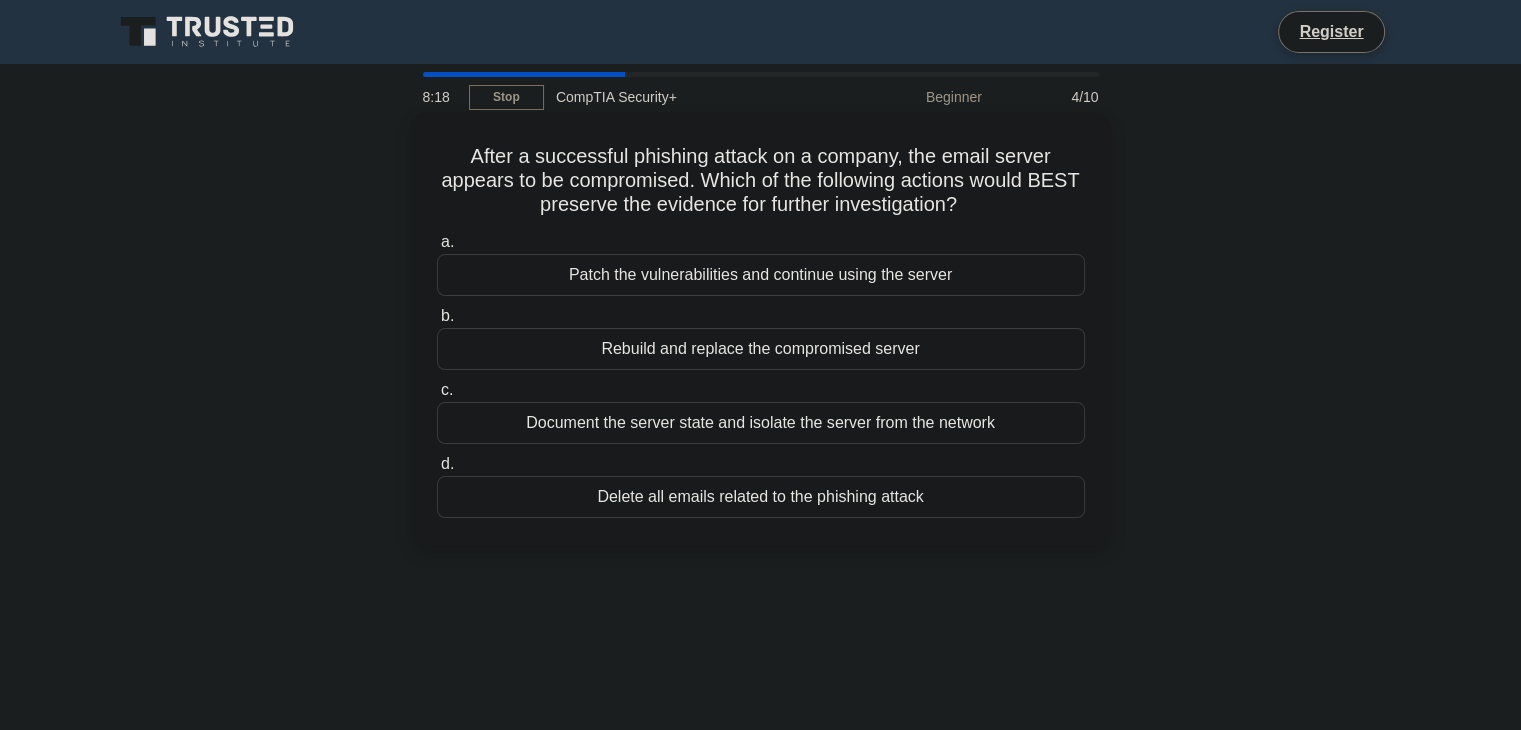 click on "Document the server state and isolate the server from the network" at bounding box center (761, 423) 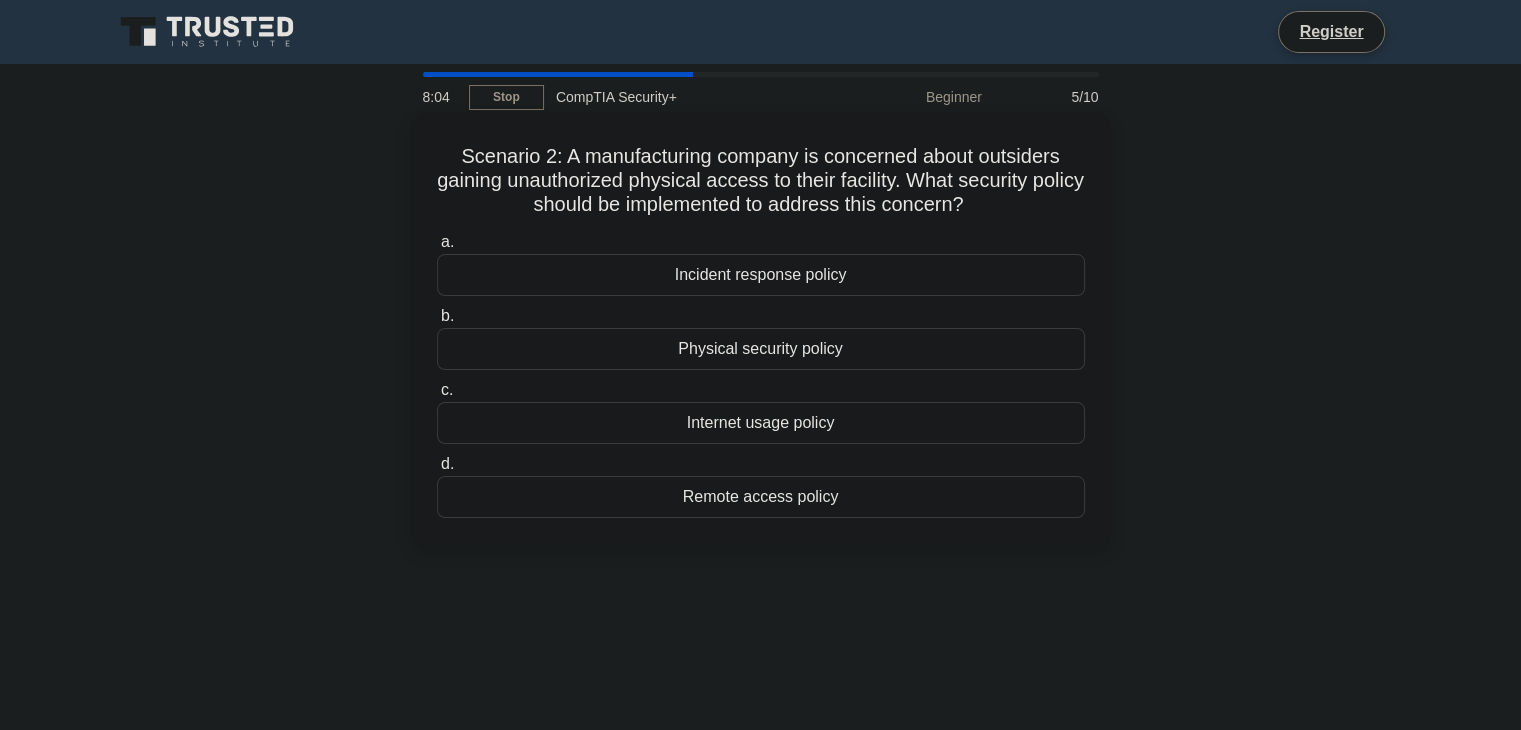 click on "Physical security policy" at bounding box center [761, 349] 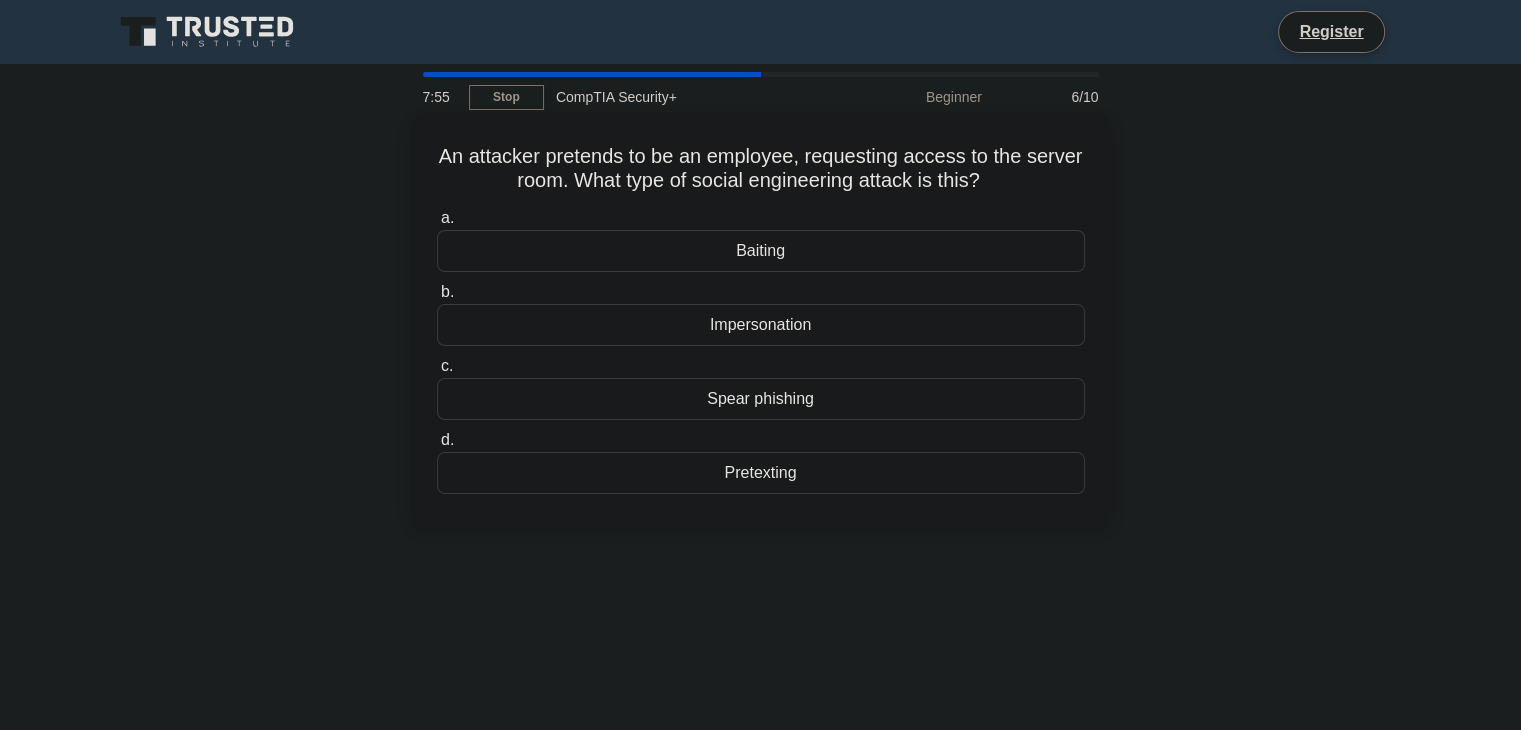 click on "Impersonation" at bounding box center (761, 325) 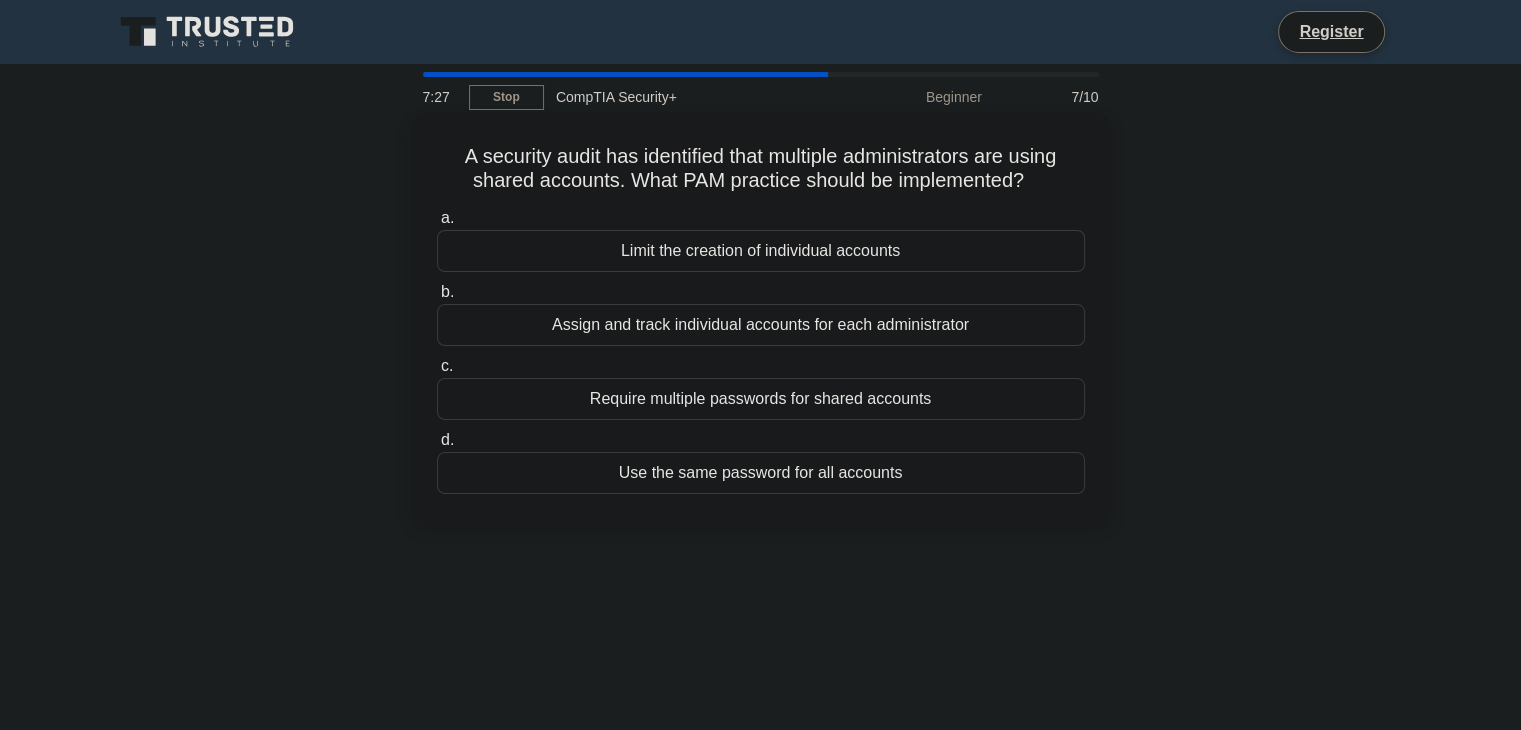 click on "Assign and track individual accounts for each administrator" at bounding box center [761, 325] 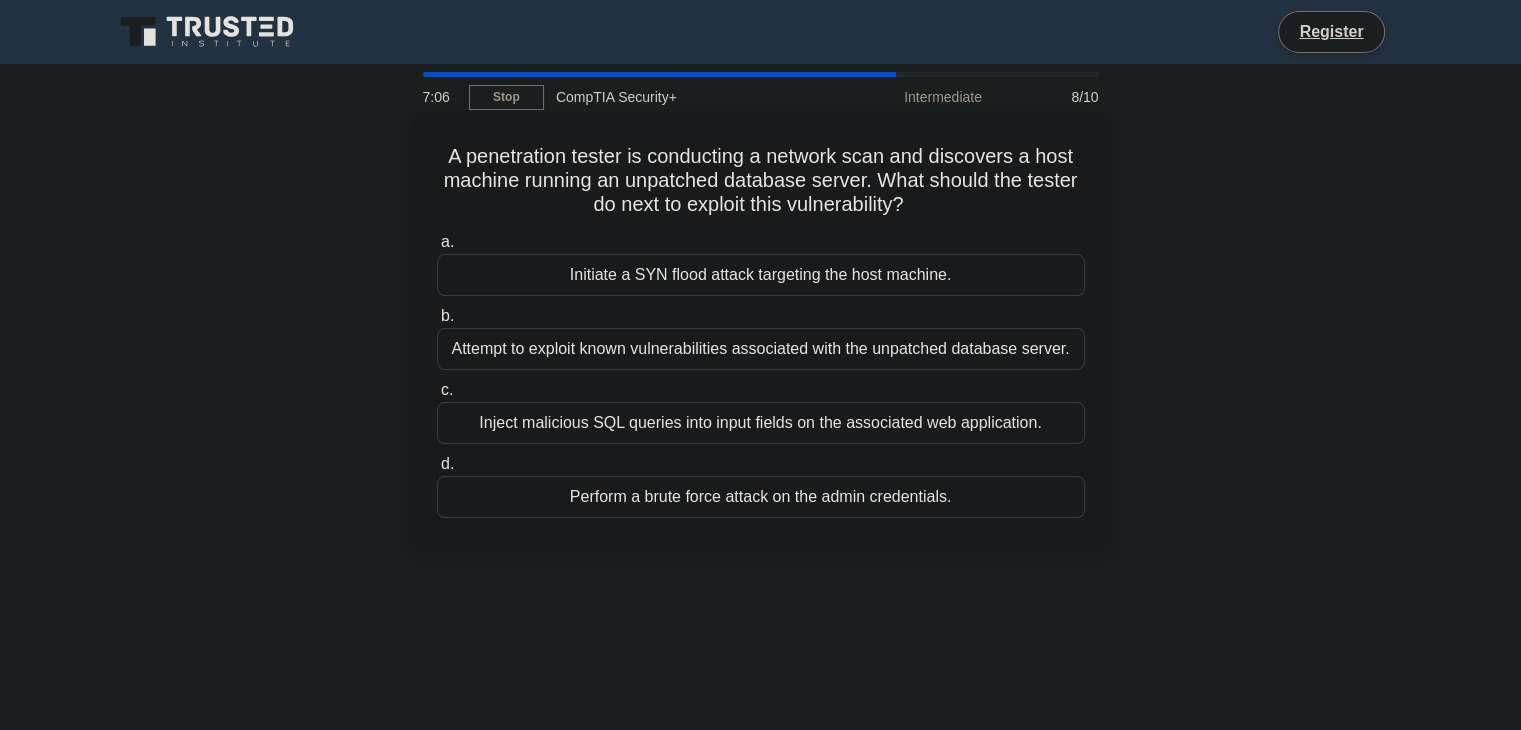 click on "Attempt to exploit known vulnerabilities associated with the unpatched database server." at bounding box center (761, 349) 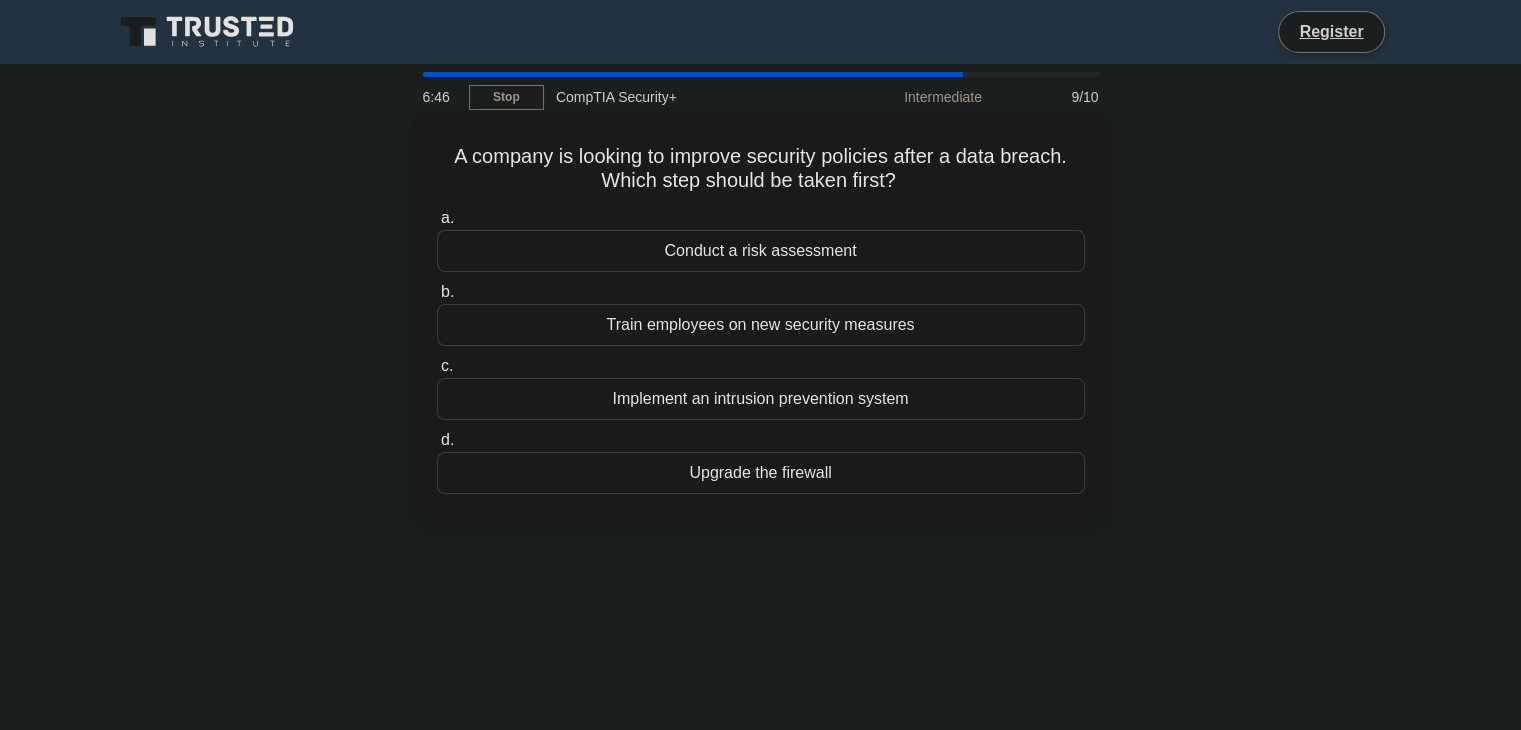 click on "Conduct a risk assessment" at bounding box center (761, 251) 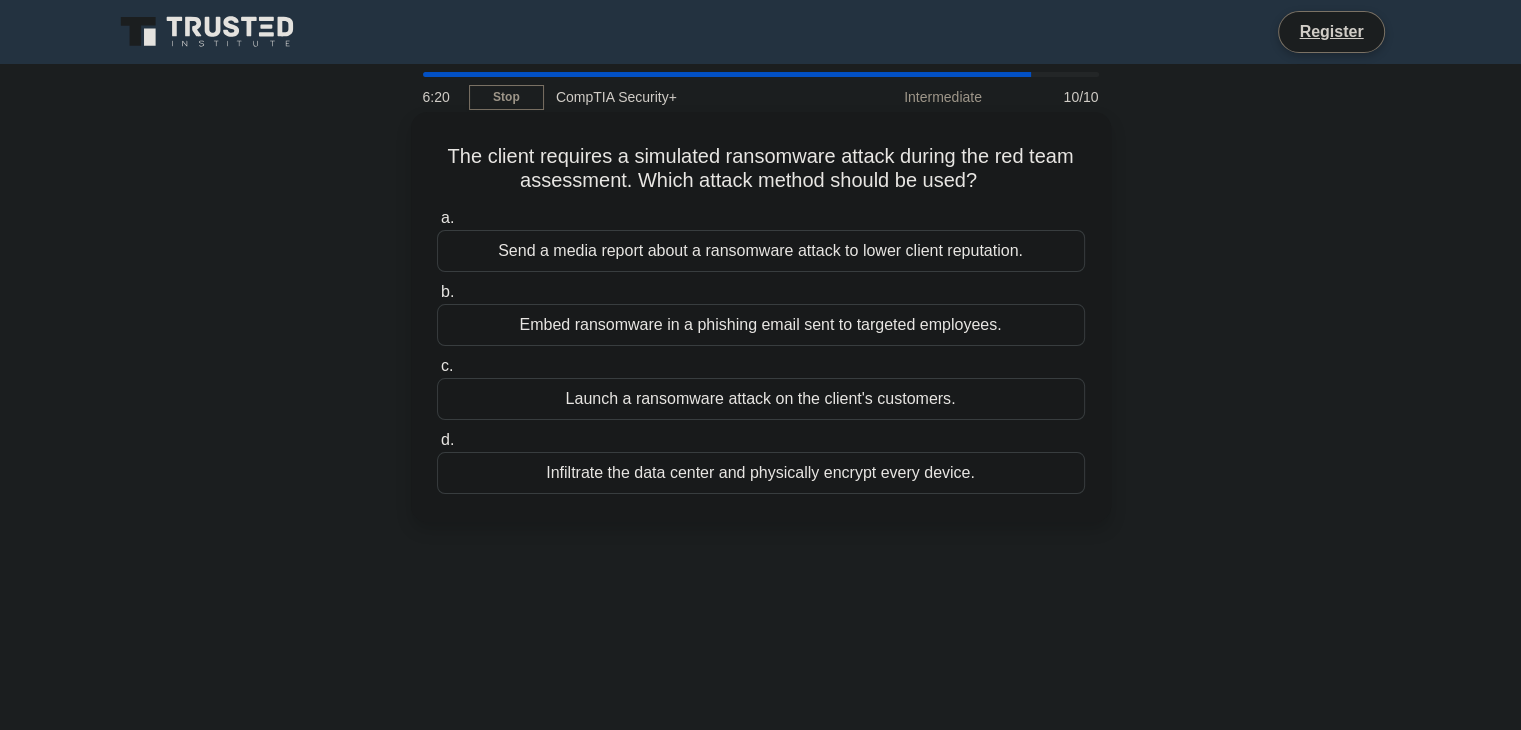click on "Embed ransomware in a phishing email sent to targeted employees." at bounding box center (761, 325) 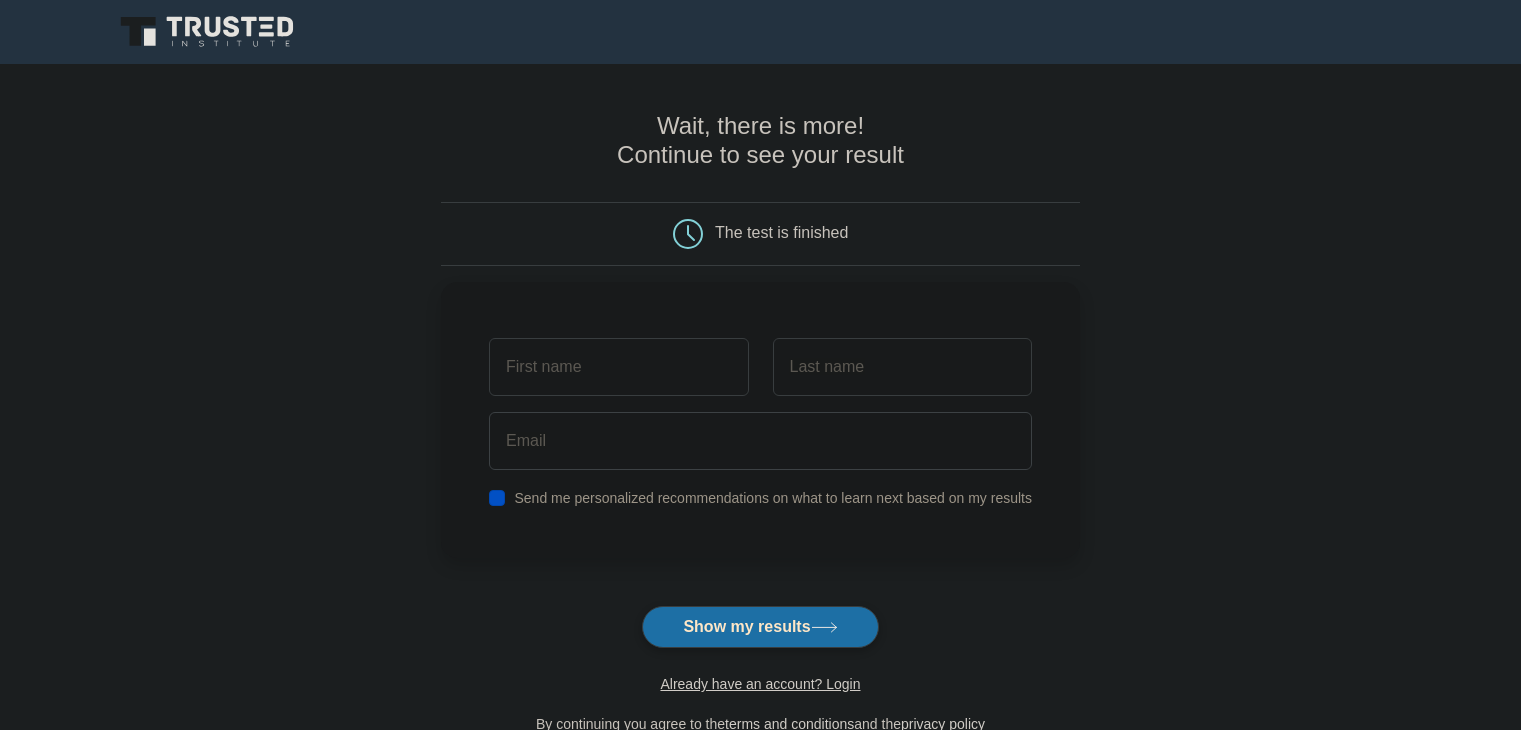 scroll, scrollTop: 0, scrollLeft: 0, axis: both 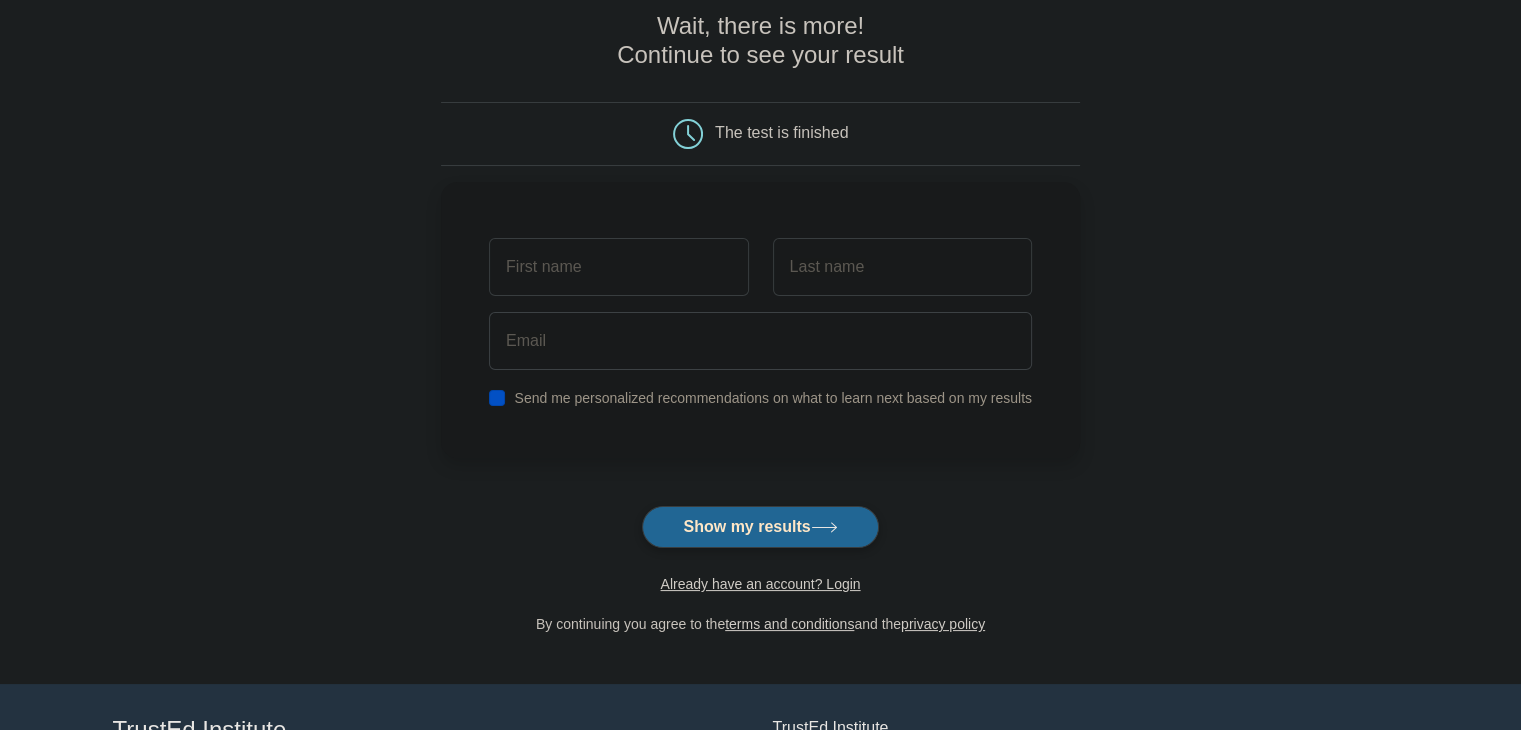 click on "Show my results" at bounding box center [760, 527] 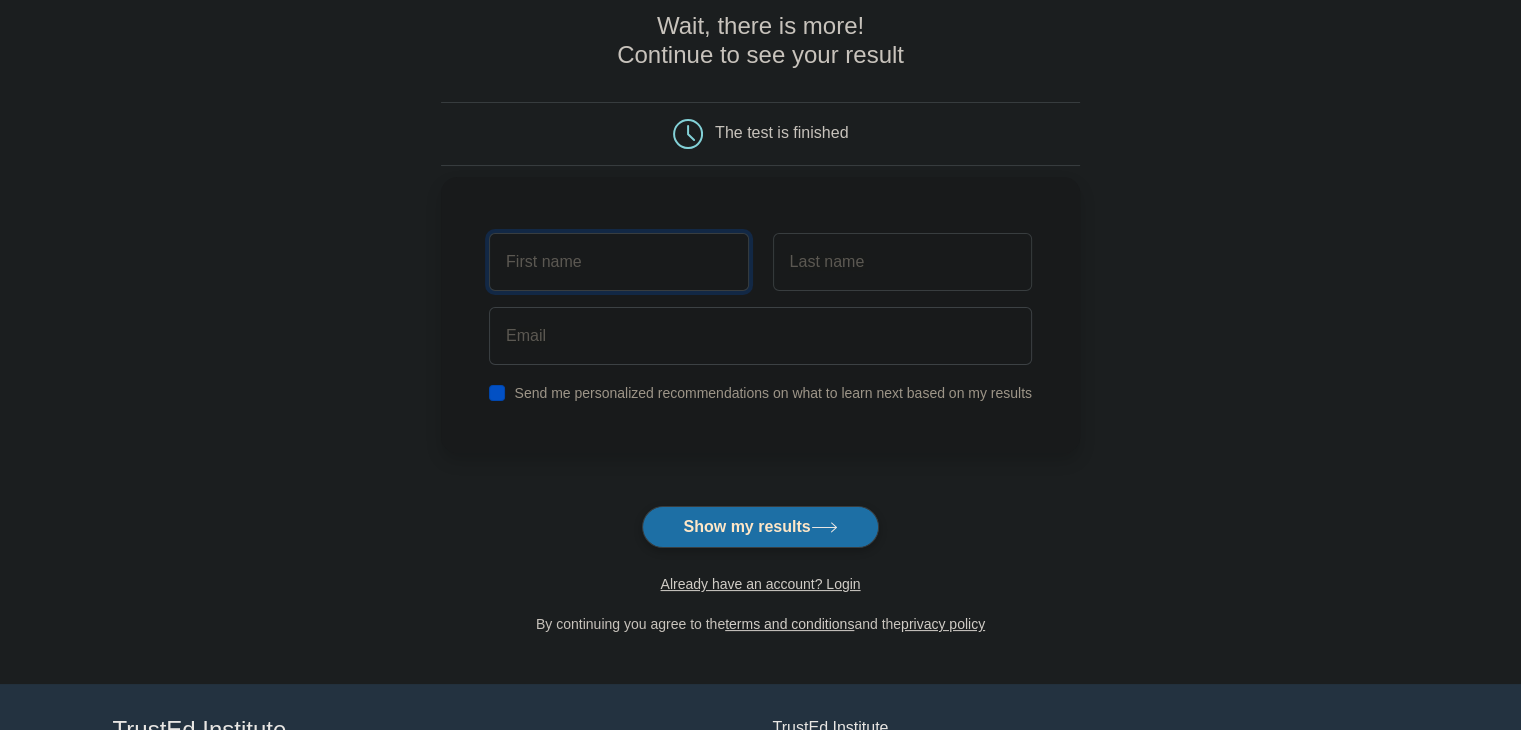 click at bounding box center (618, 262) 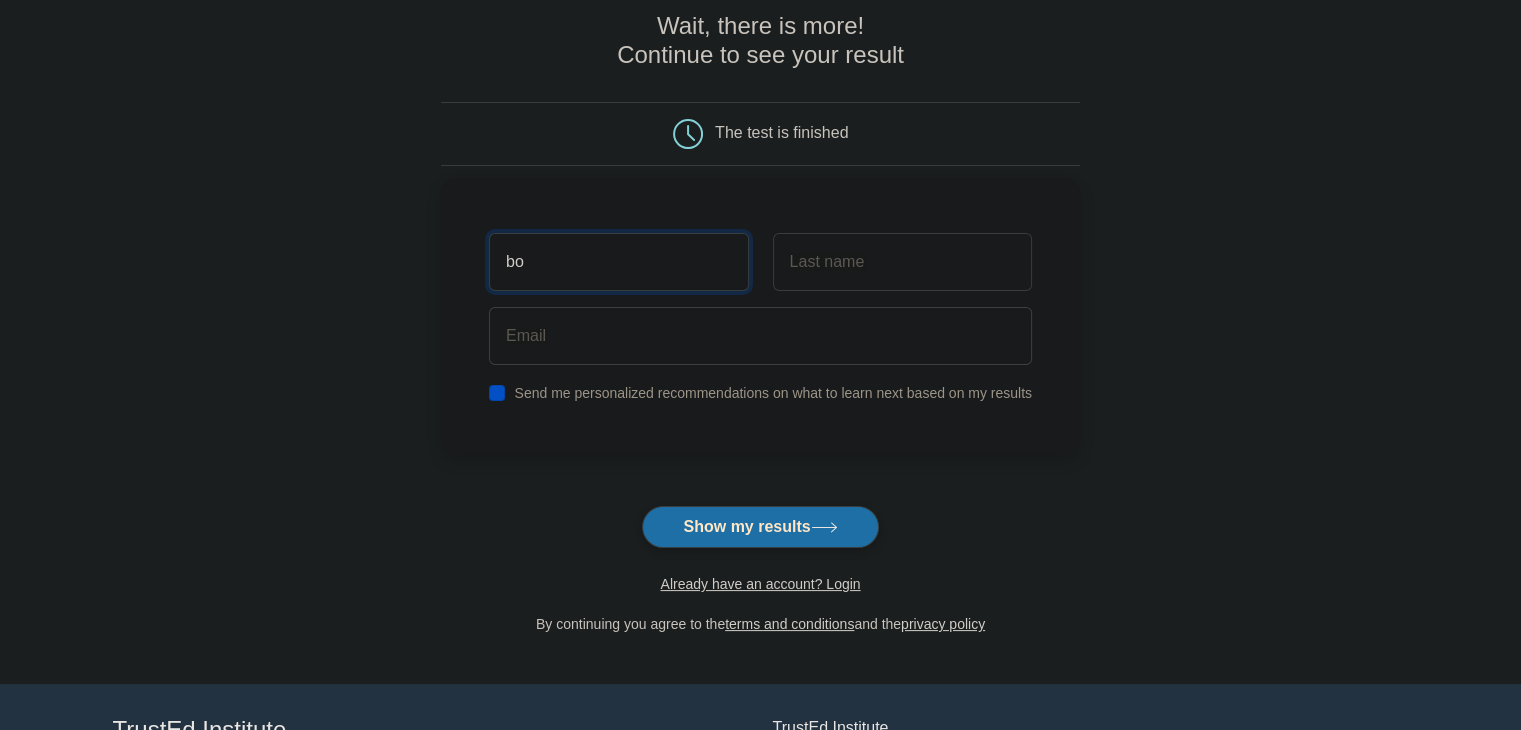 type on "bo" 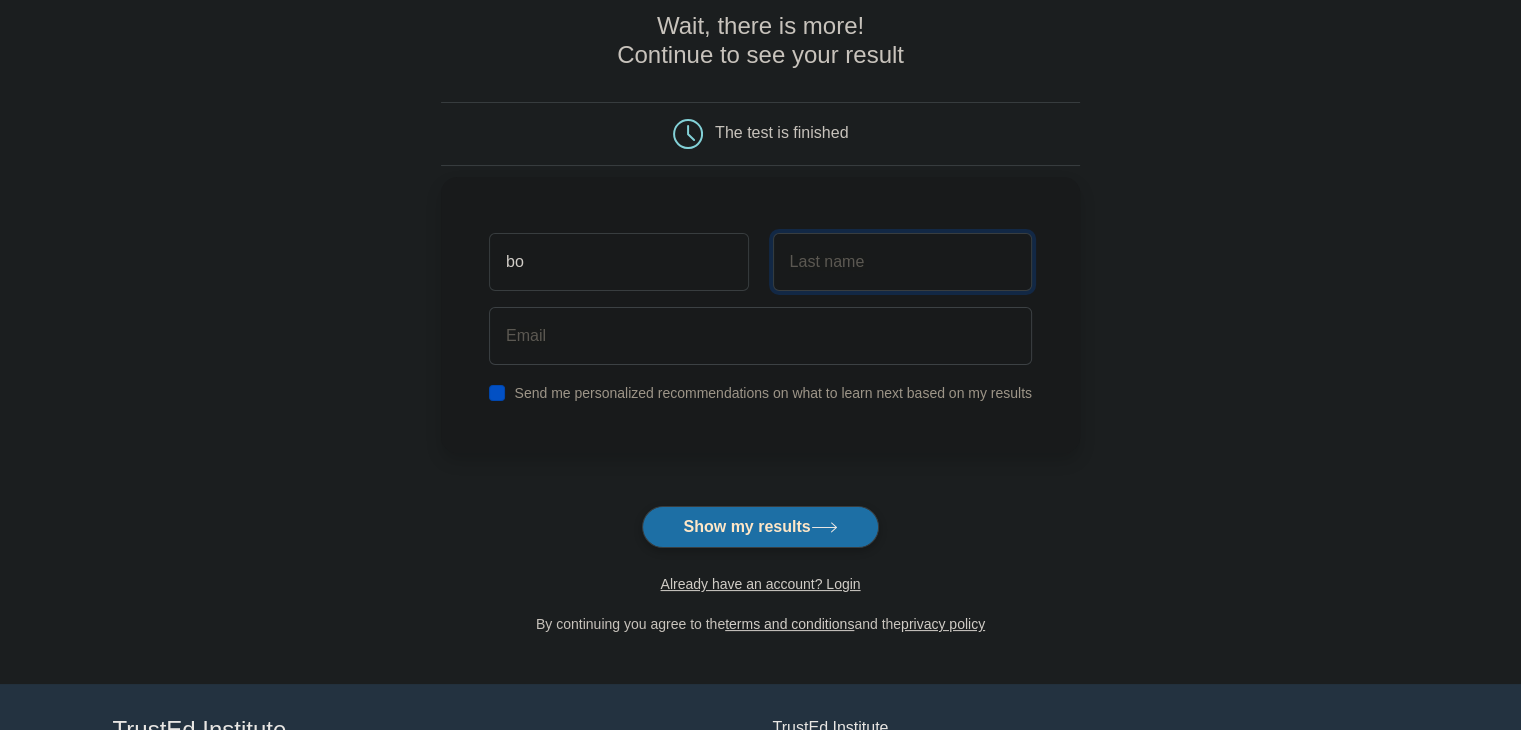 click at bounding box center (902, 262) 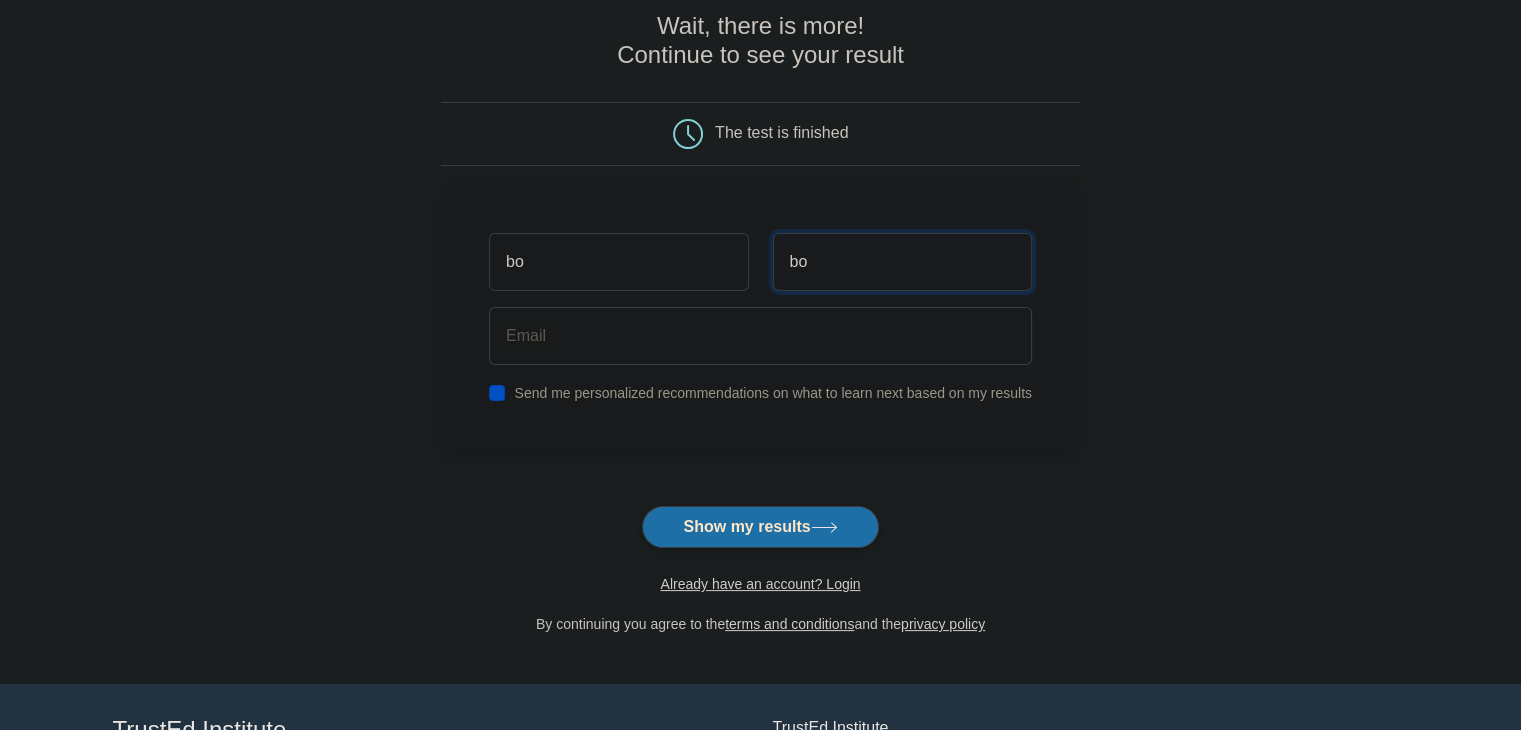 type on "bo" 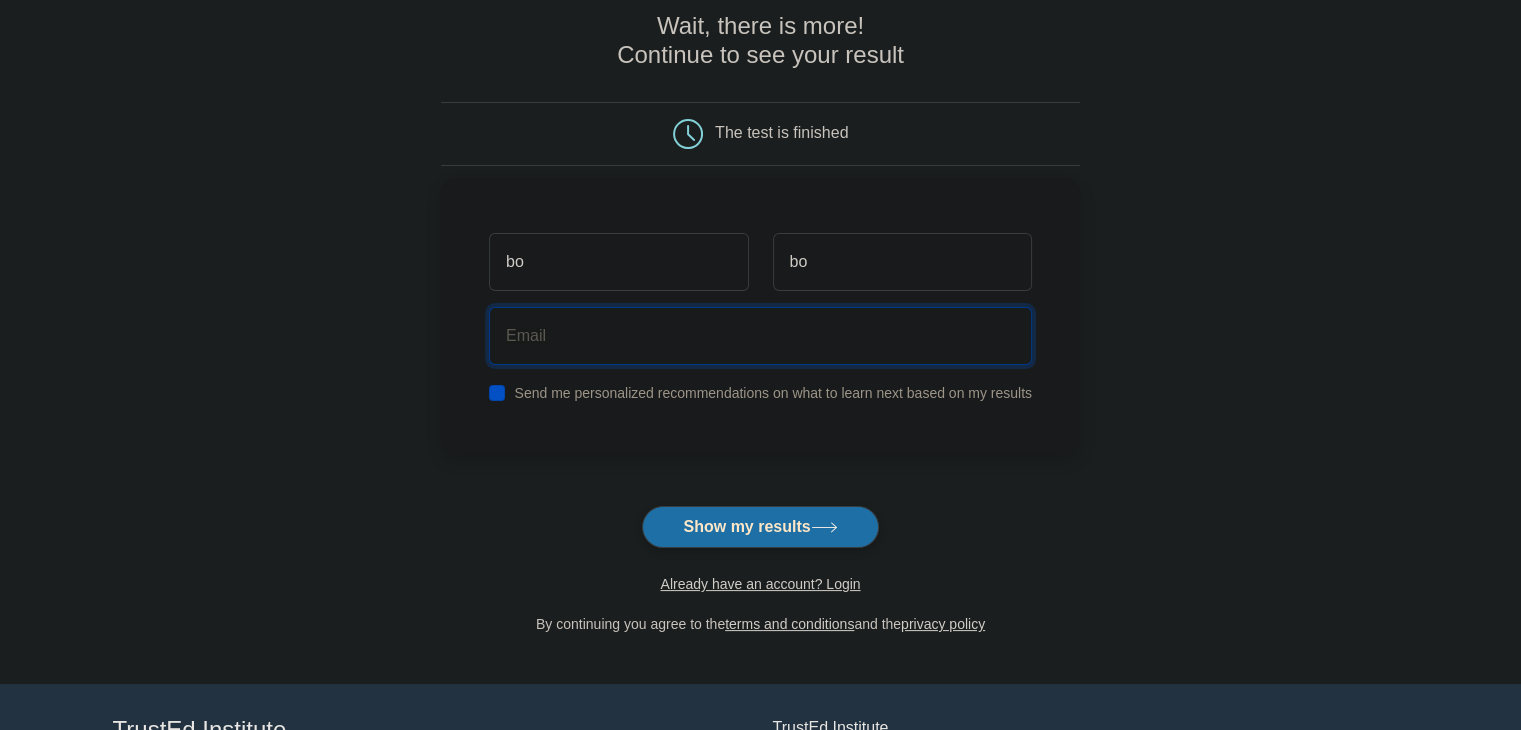 click at bounding box center (760, 336) 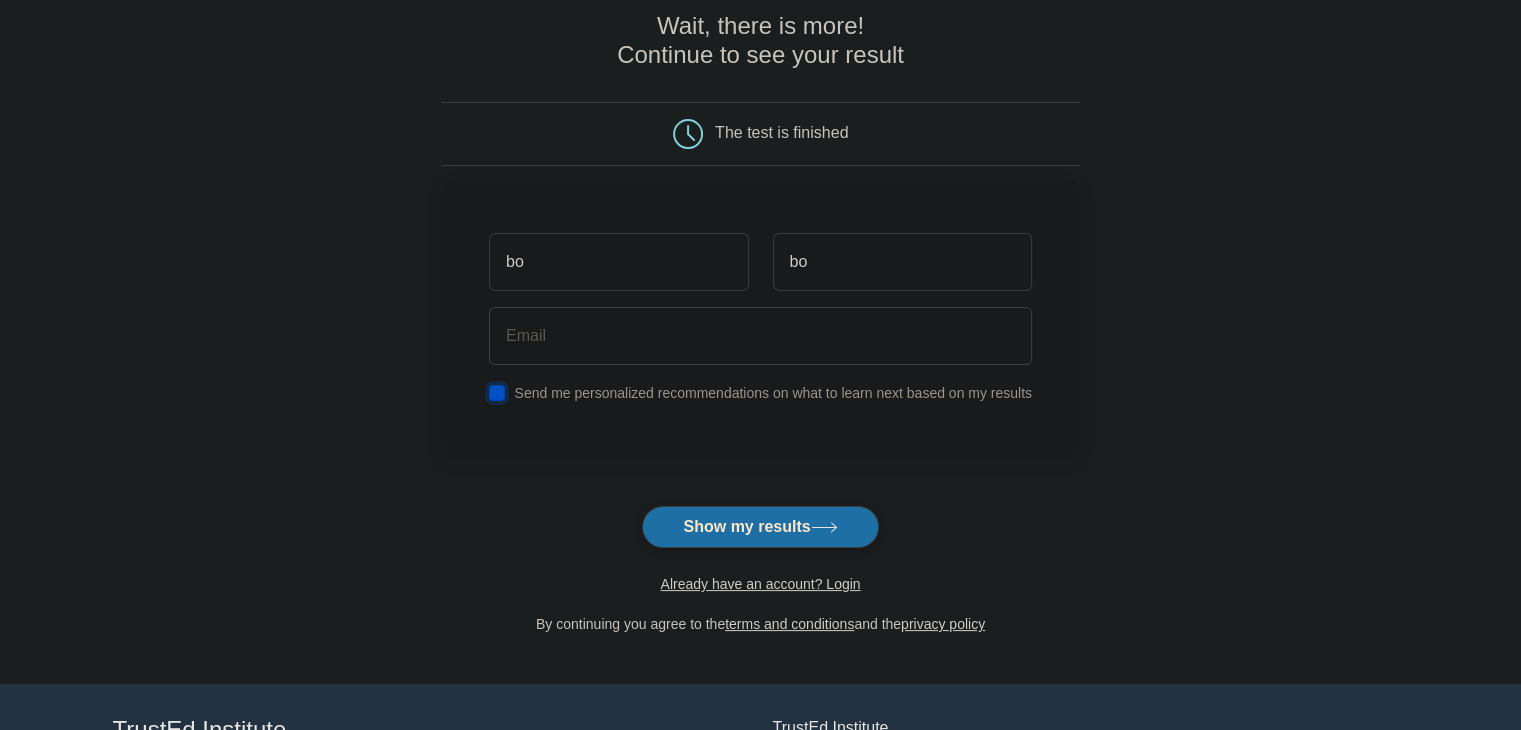 click at bounding box center (497, 393) 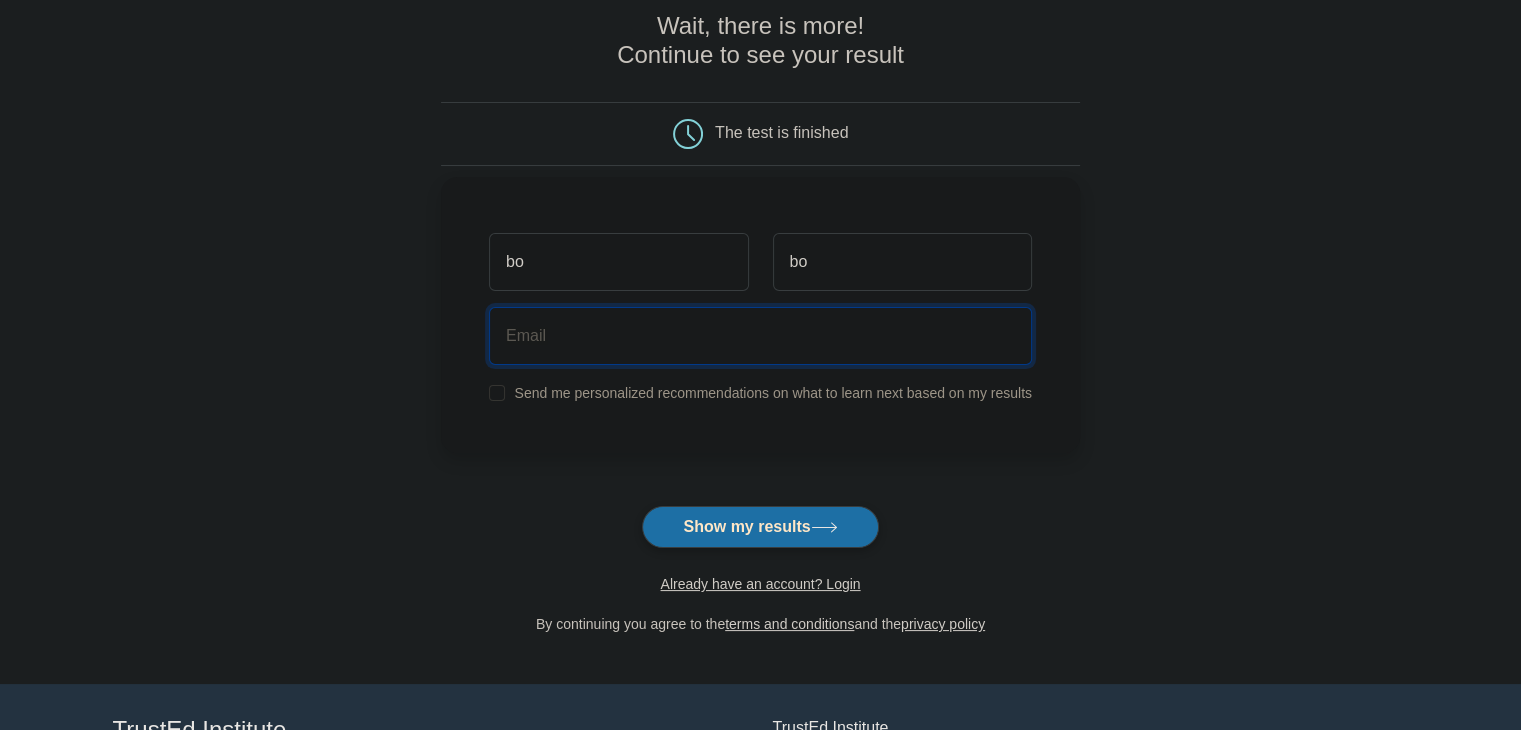 click at bounding box center [760, 336] 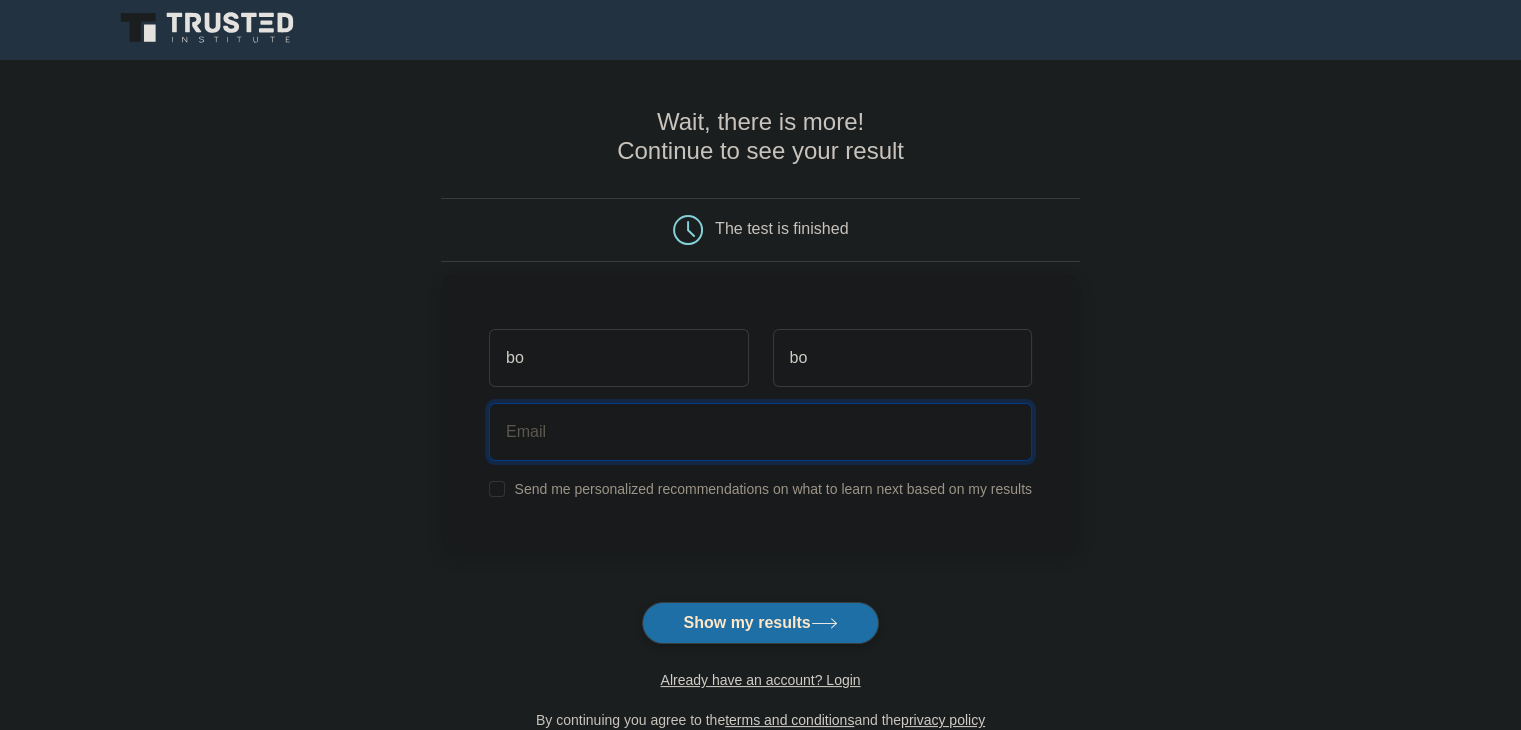 scroll, scrollTop: 0, scrollLeft: 0, axis: both 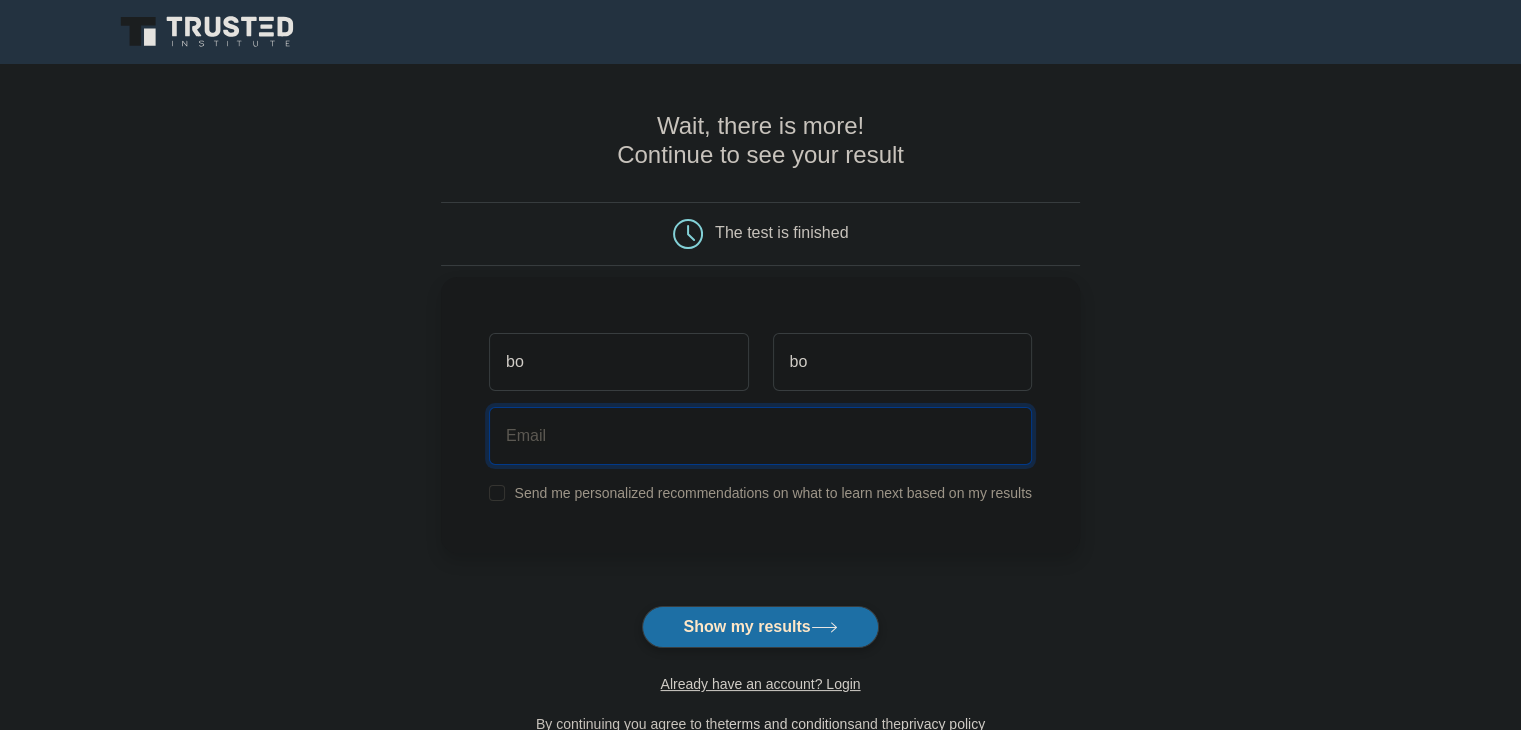 click at bounding box center (760, 436) 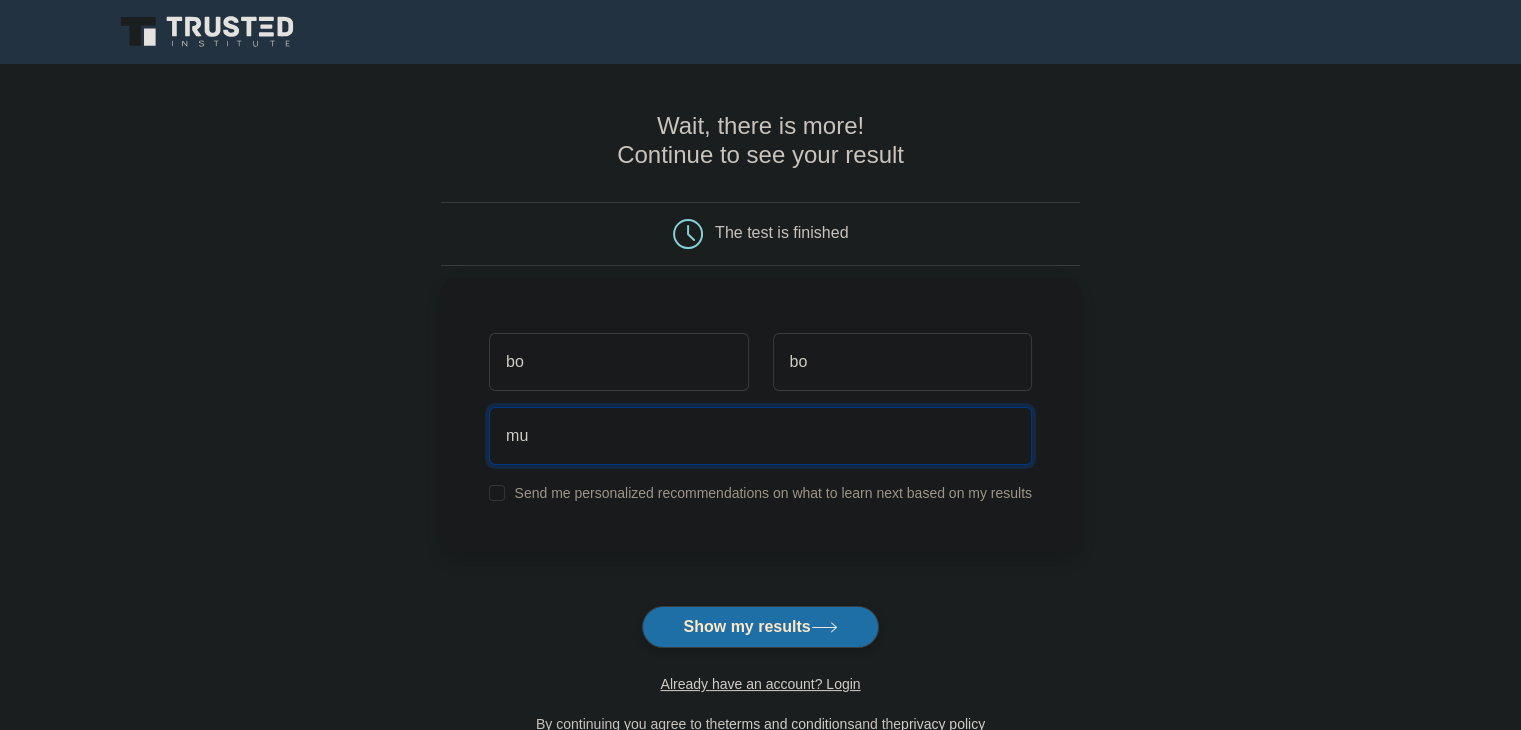 type on "m" 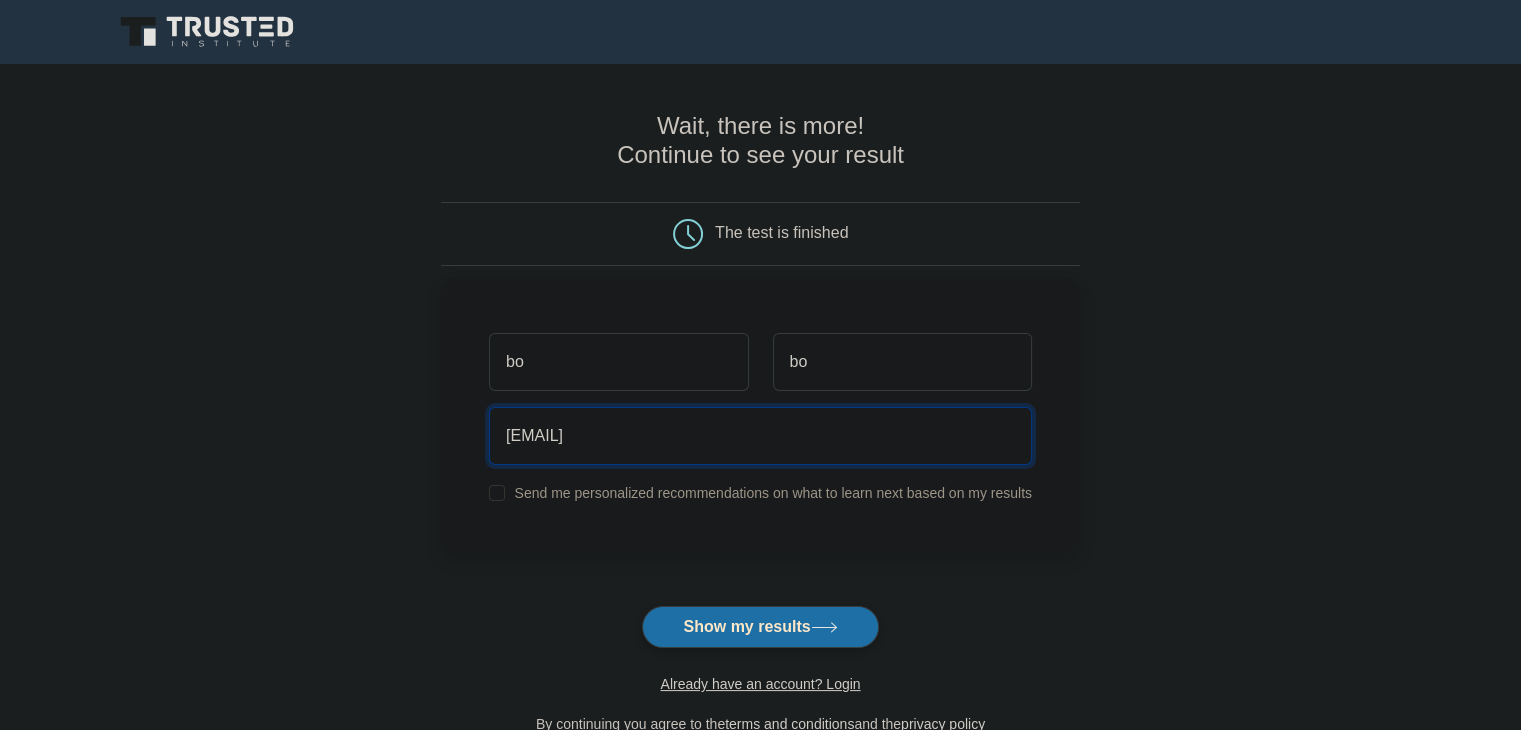 type on "s6601012630092@email.kmutnb.ac.th" 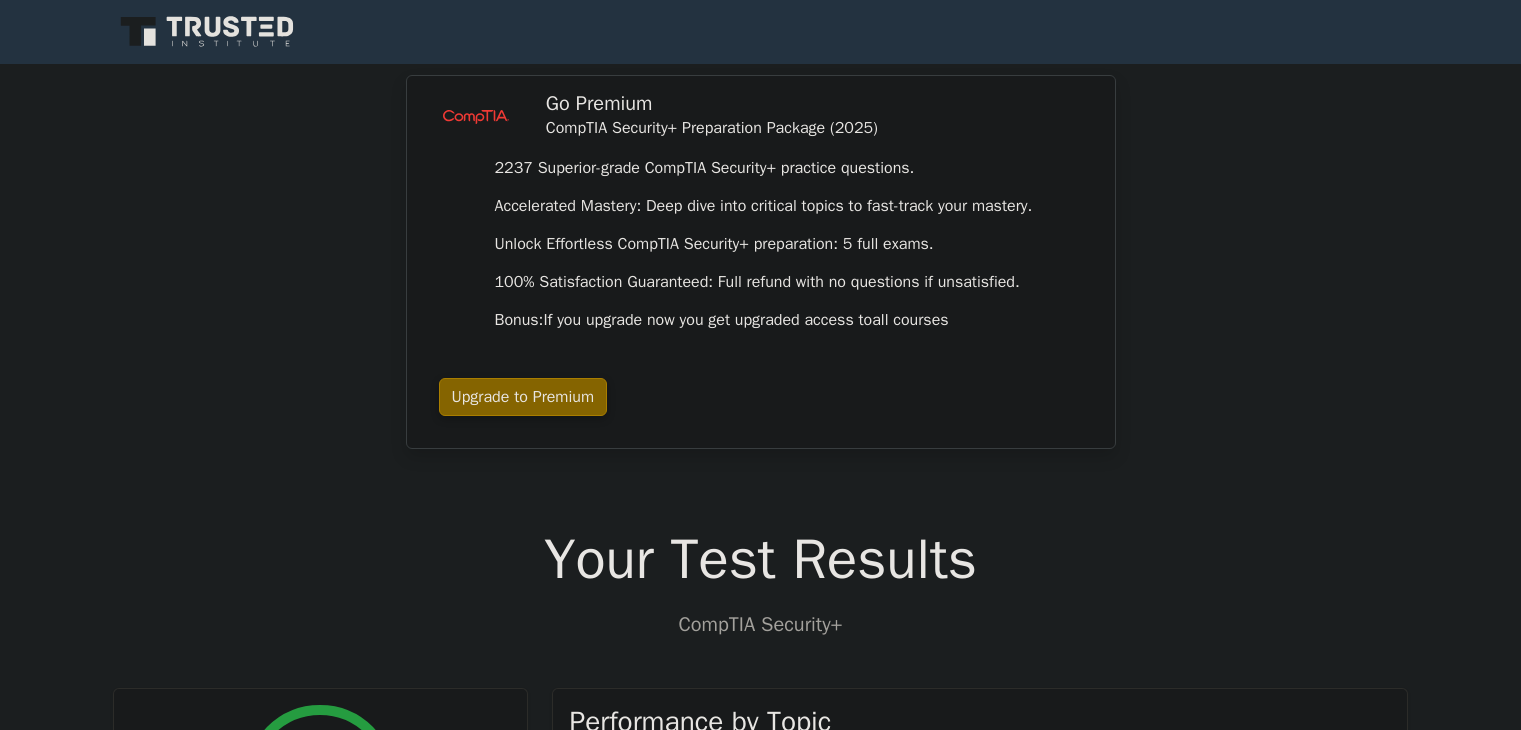 scroll, scrollTop: 0, scrollLeft: 0, axis: both 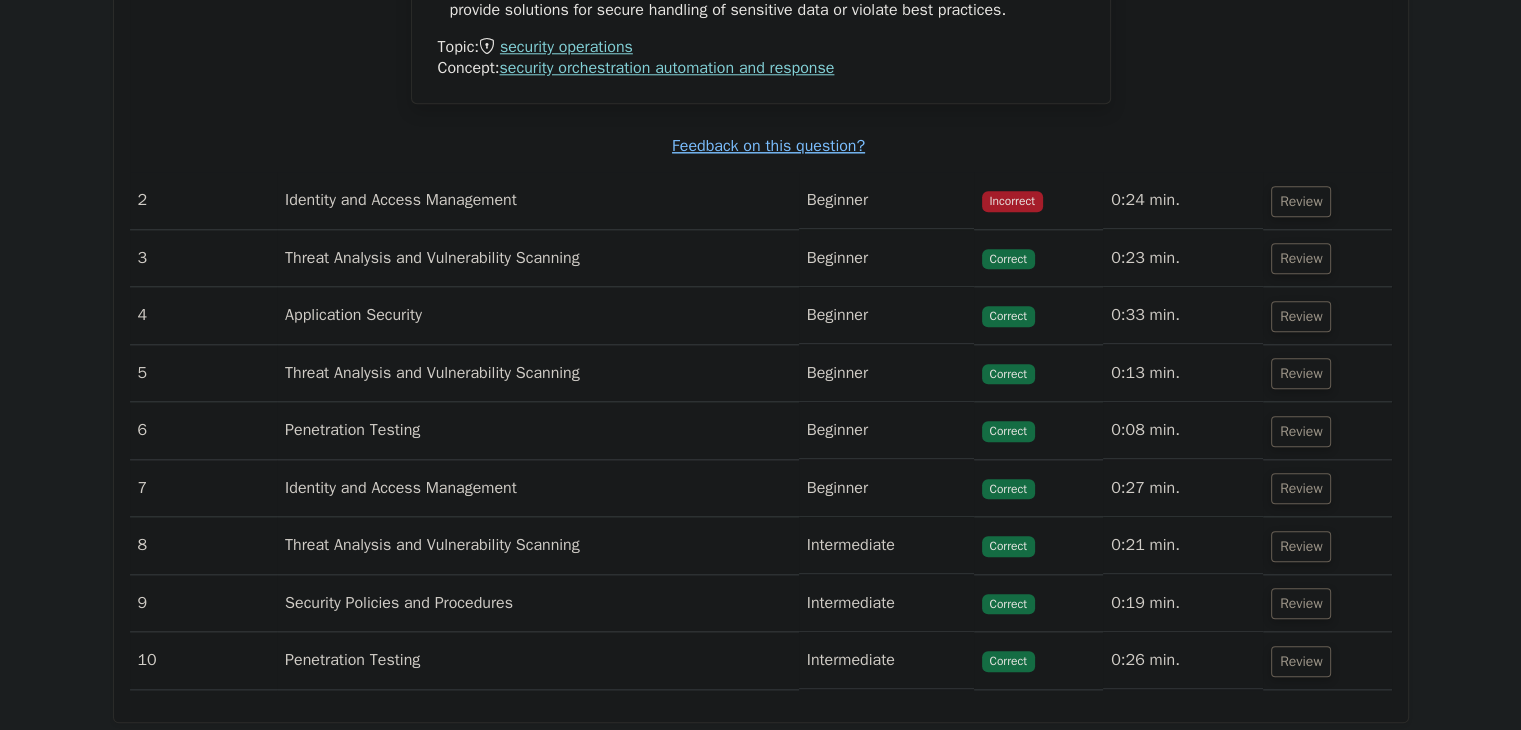click on "Beginner" at bounding box center (886, 200) 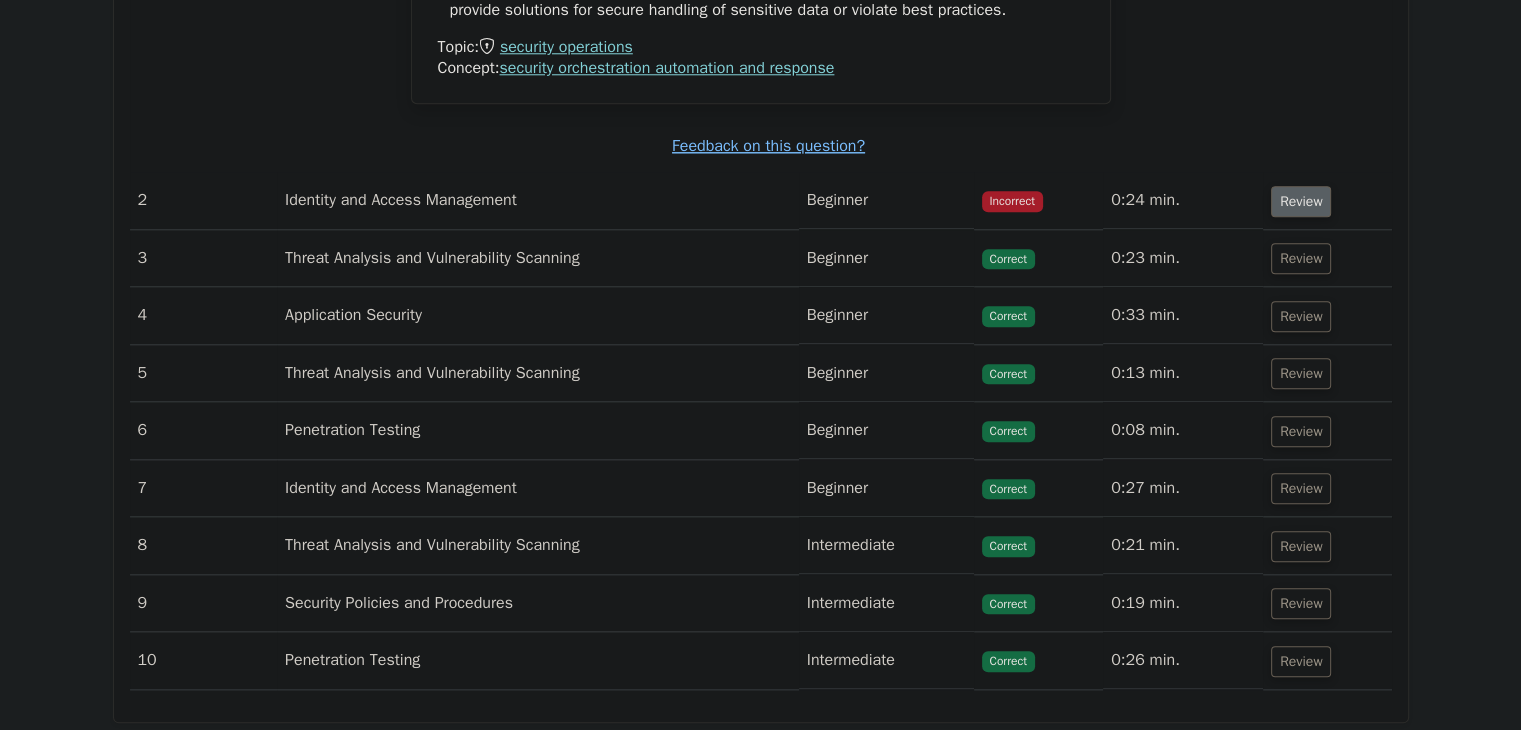 click on "Review" at bounding box center [1301, 201] 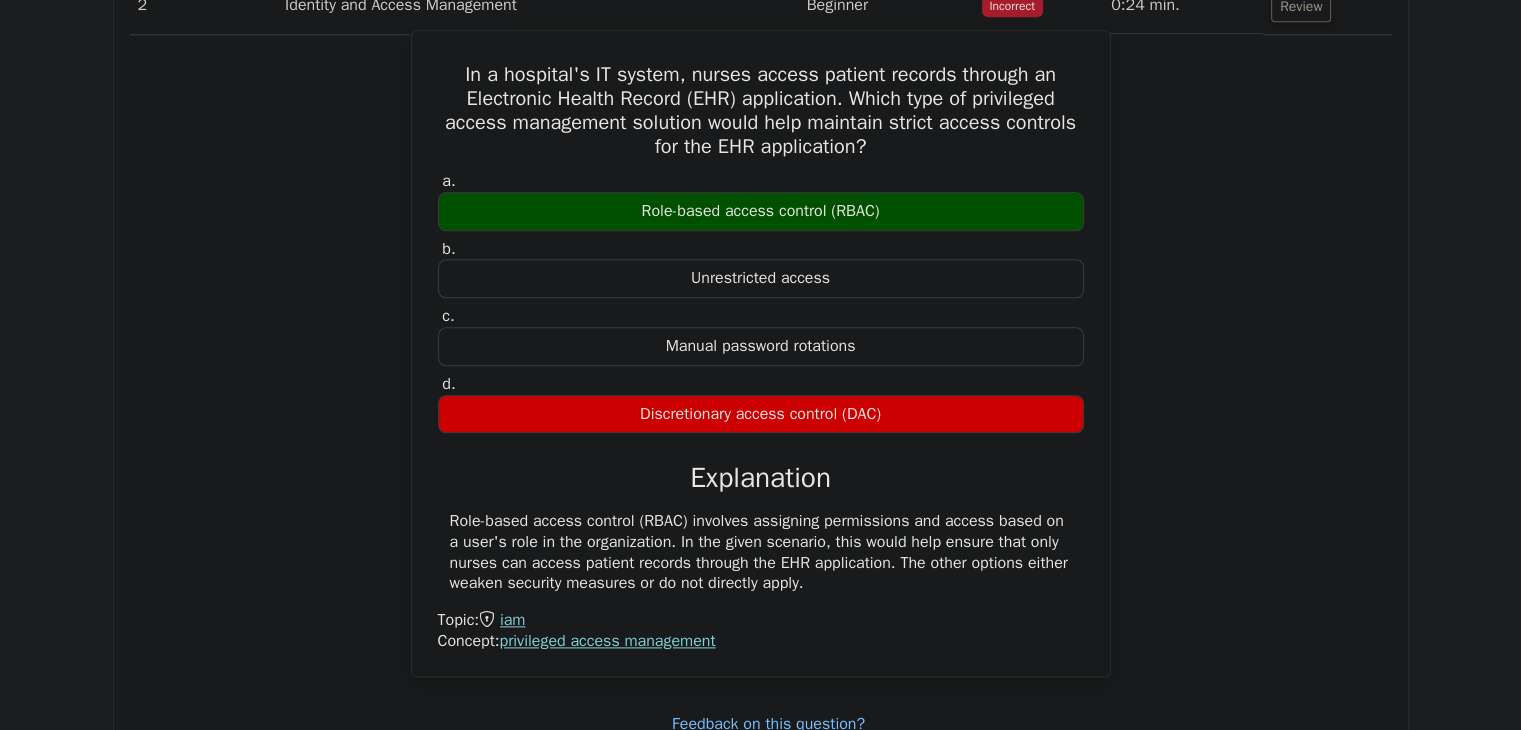 scroll, scrollTop: 2300, scrollLeft: 0, axis: vertical 